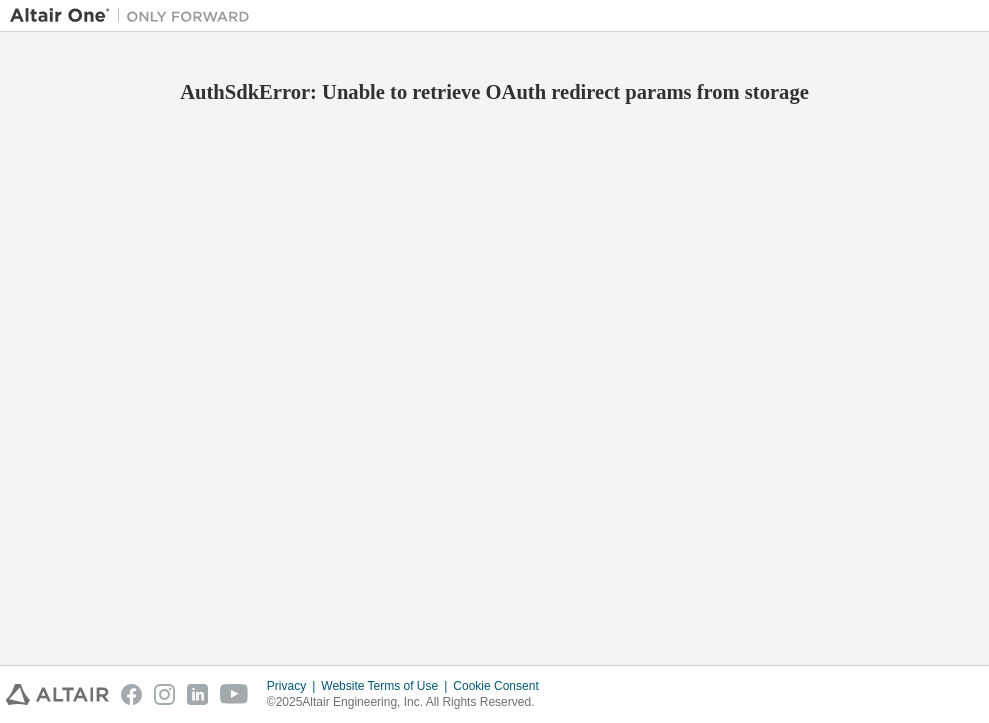 scroll, scrollTop: 0, scrollLeft: 0, axis: both 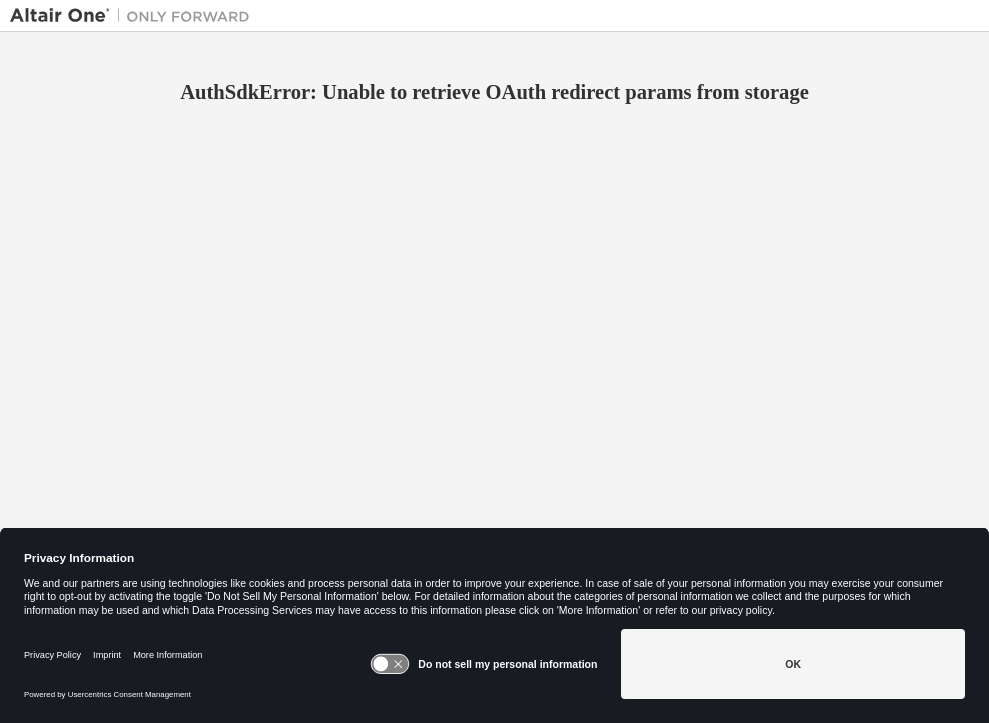click at bounding box center (135, 16) 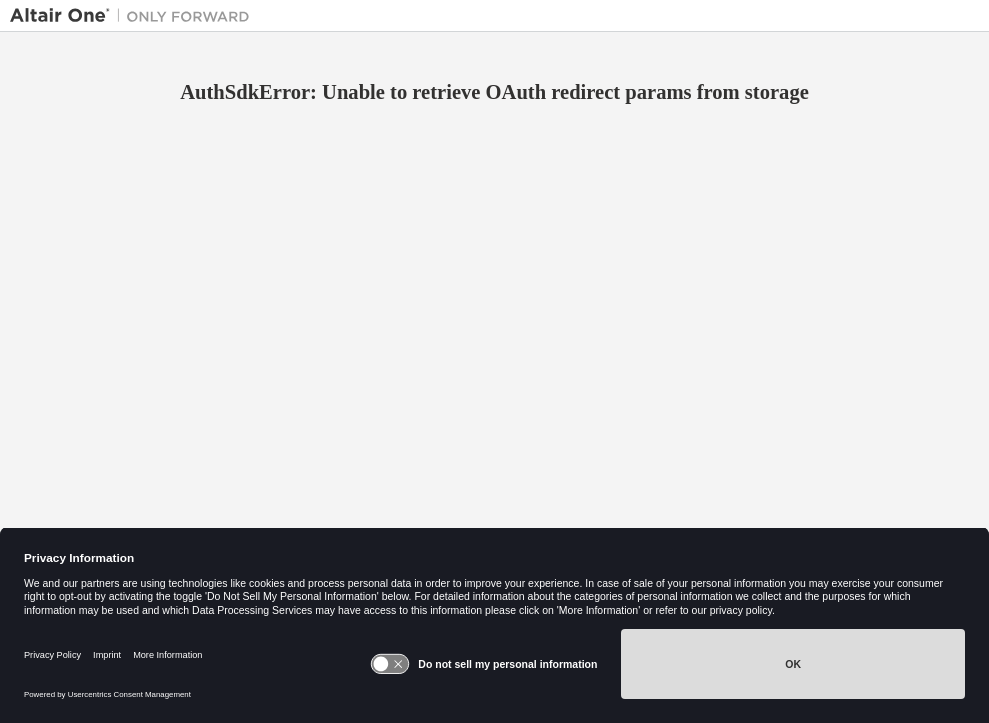 click on "OK" at bounding box center [793, 664] 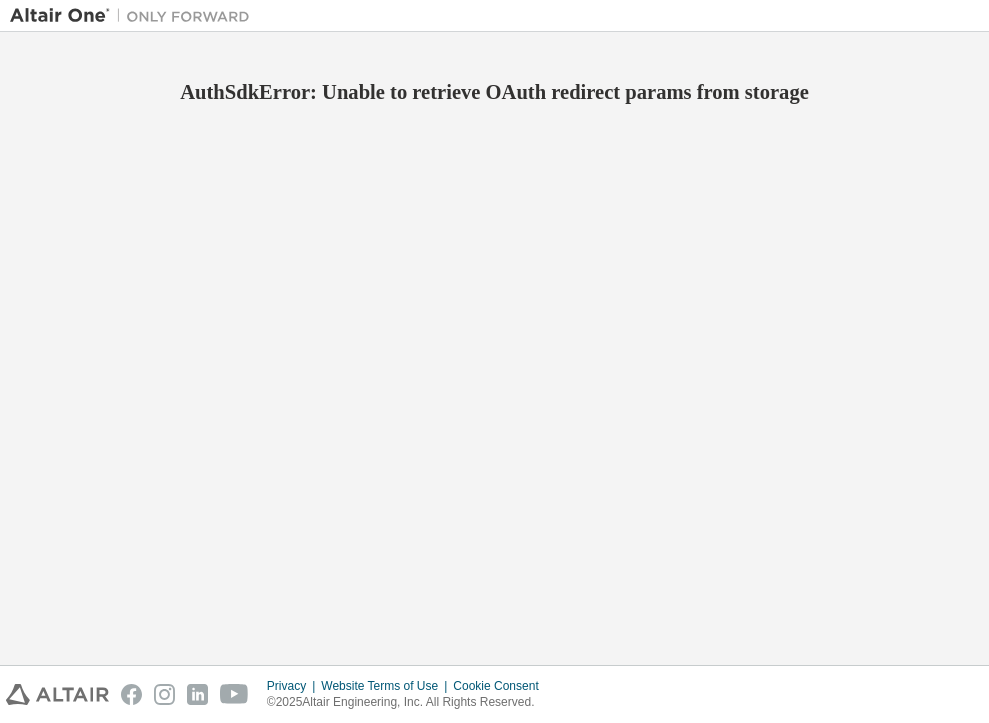 scroll, scrollTop: 0, scrollLeft: 0, axis: both 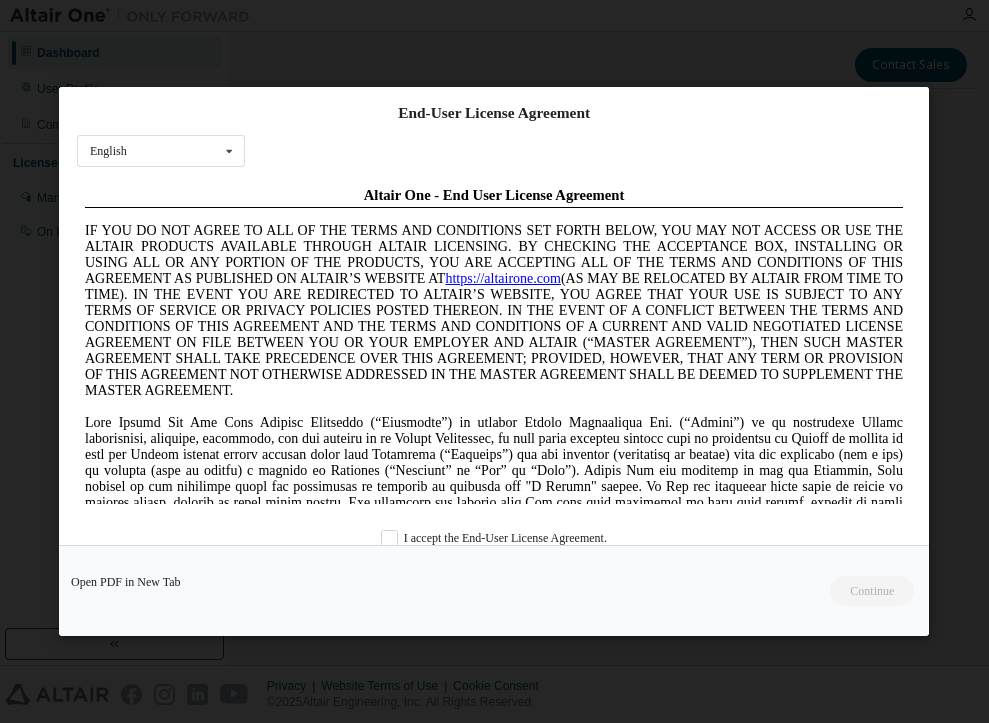click on "Open PDF in New Tab Continue" at bounding box center [494, 590] 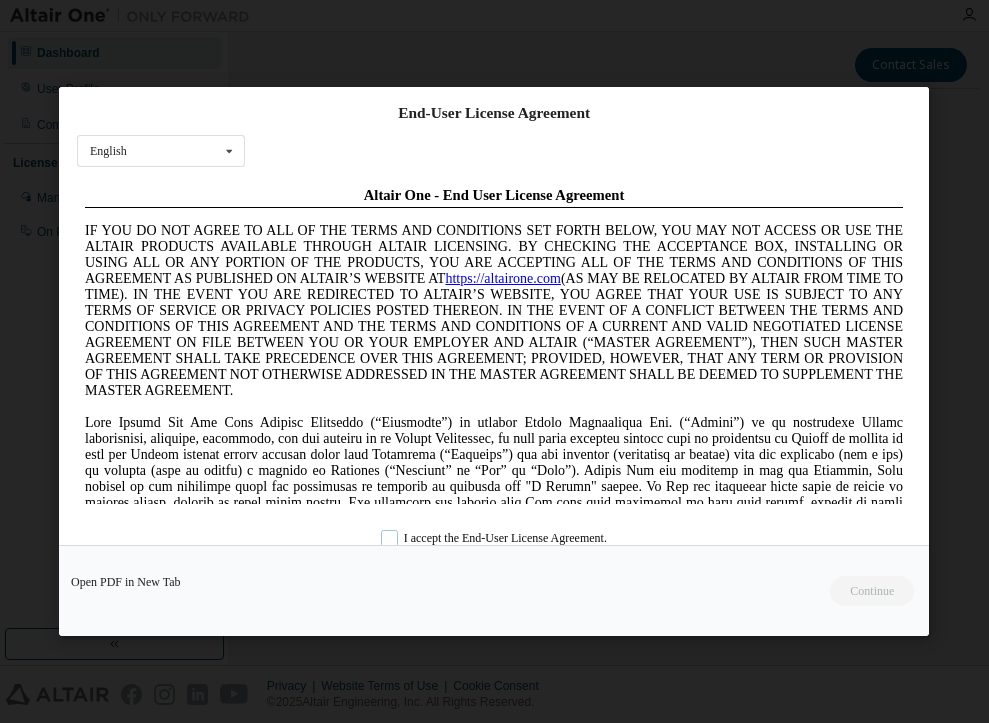 scroll, scrollTop: 1, scrollLeft: 0, axis: vertical 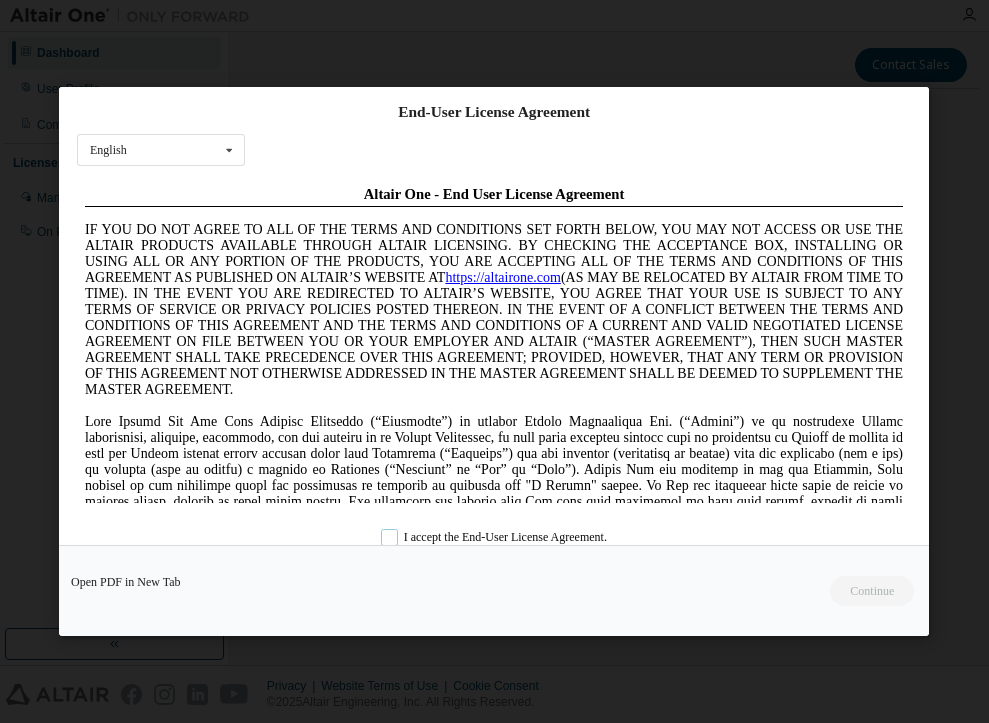click on "I accept the End-User License Agreement." at bounding box center (495, 536) 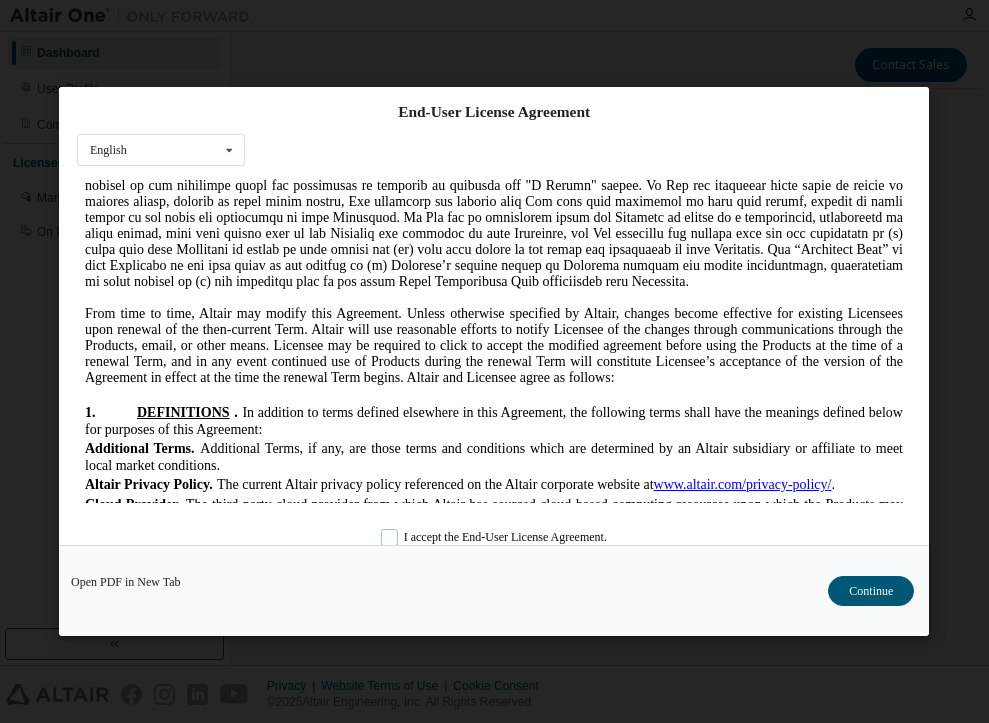 scroll, scrollTop: 700, scrollLeft: 0, axis: vertical 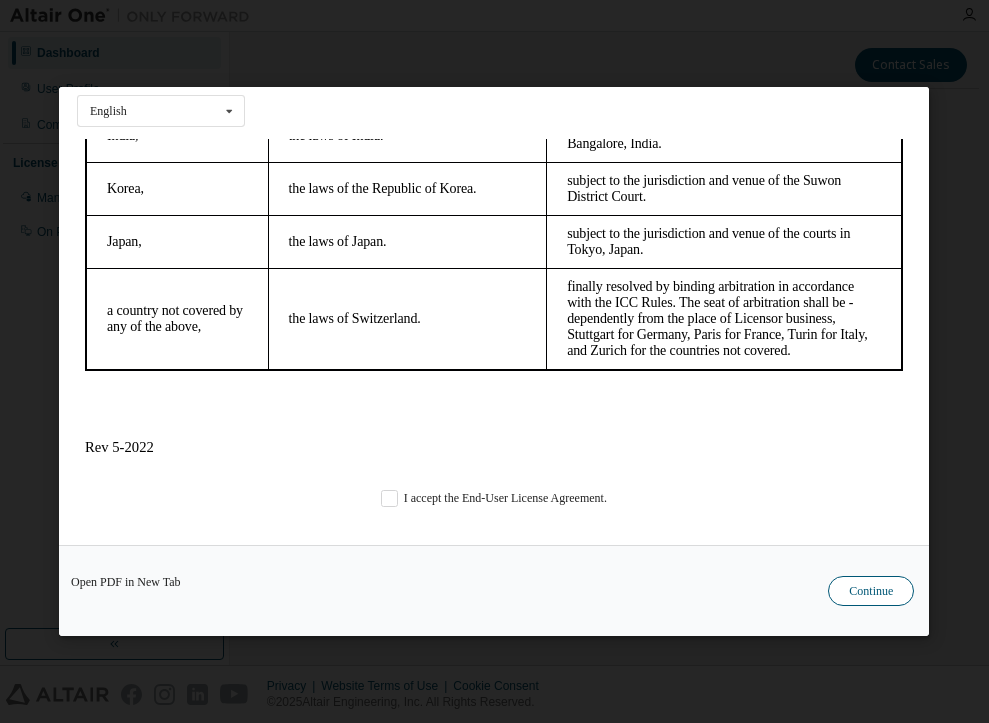 click on "Continue" at bounding box center (872, 591) 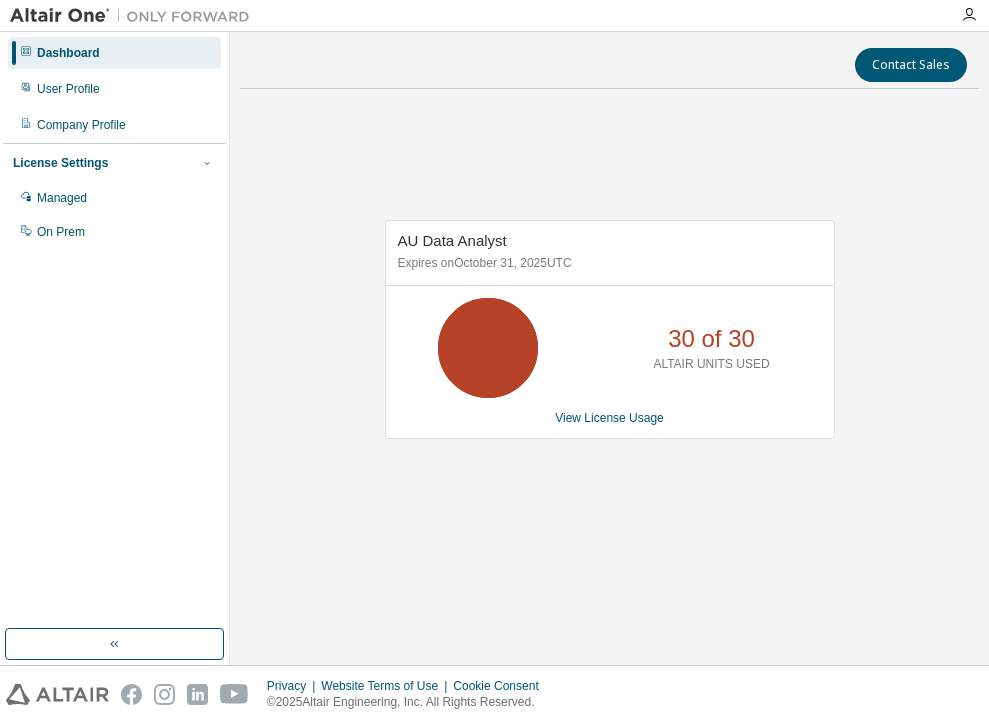 click on "30 of 30" at bounding box center (711, 339) 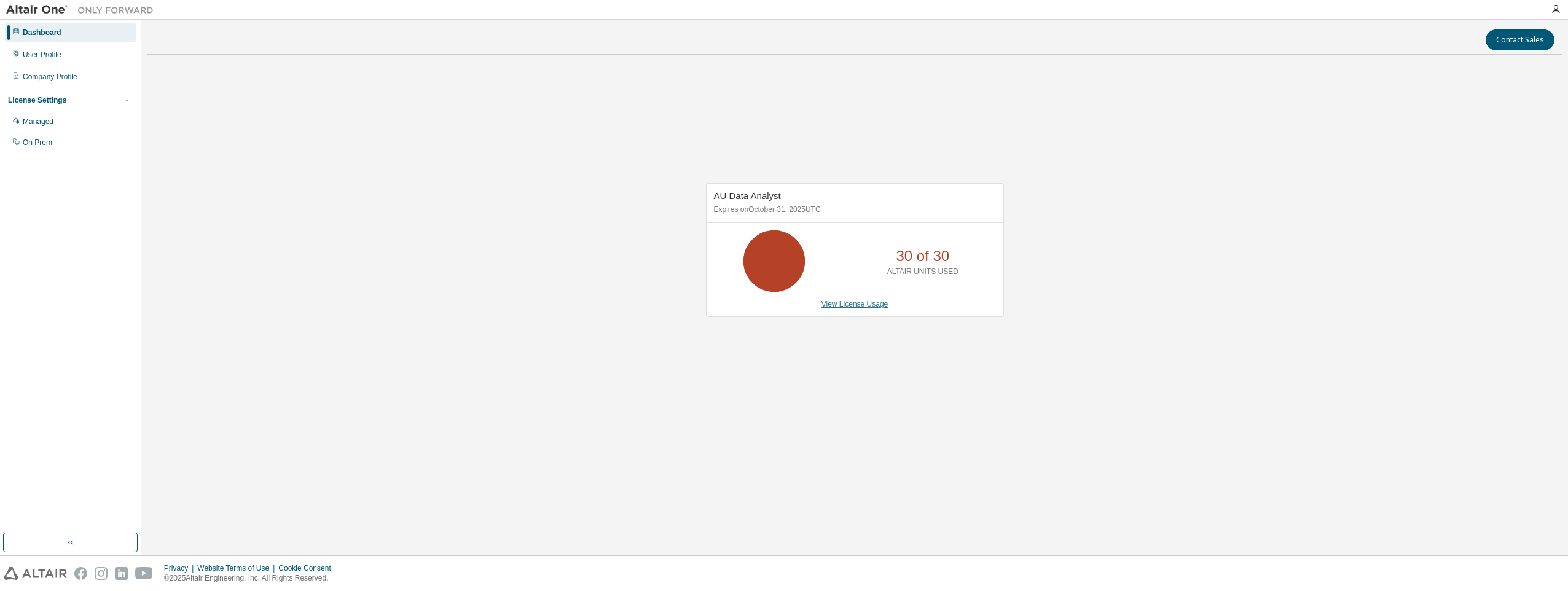 click on "View License Usage" at bounding box center (855, 304) 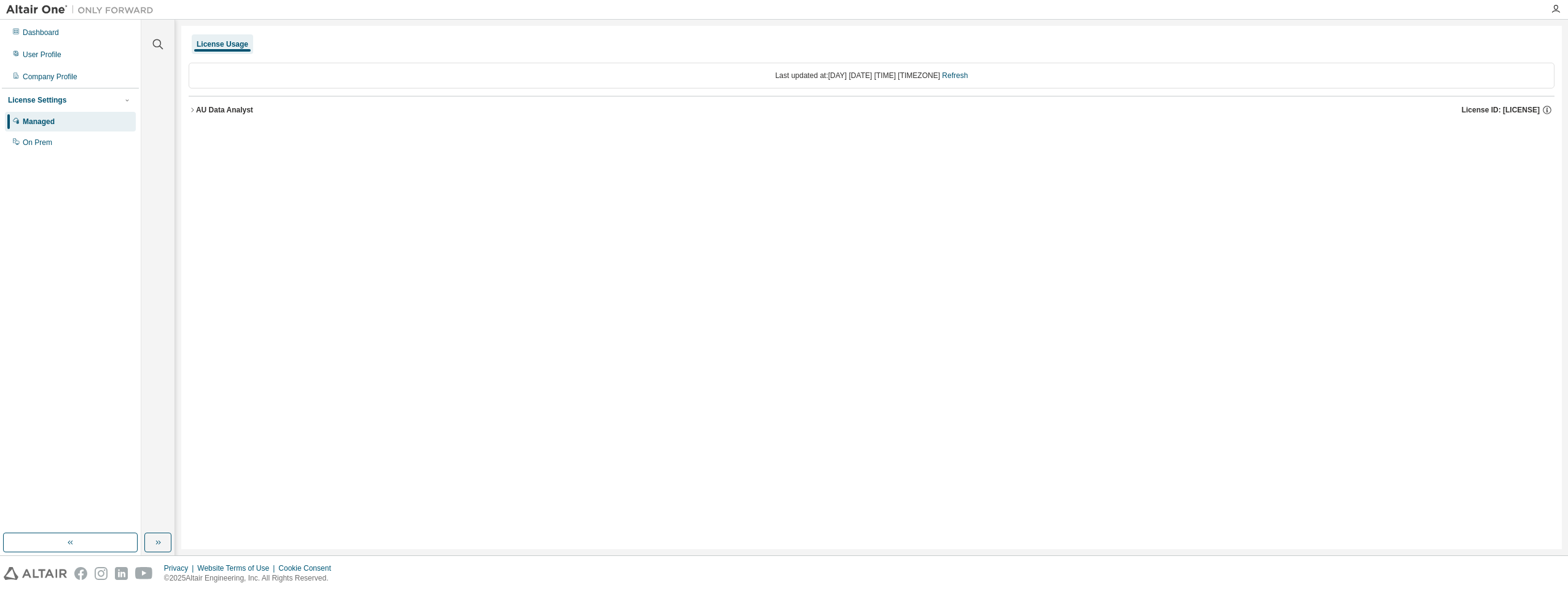 click on "AU Data Analyst" at bounding box center [224, 110] 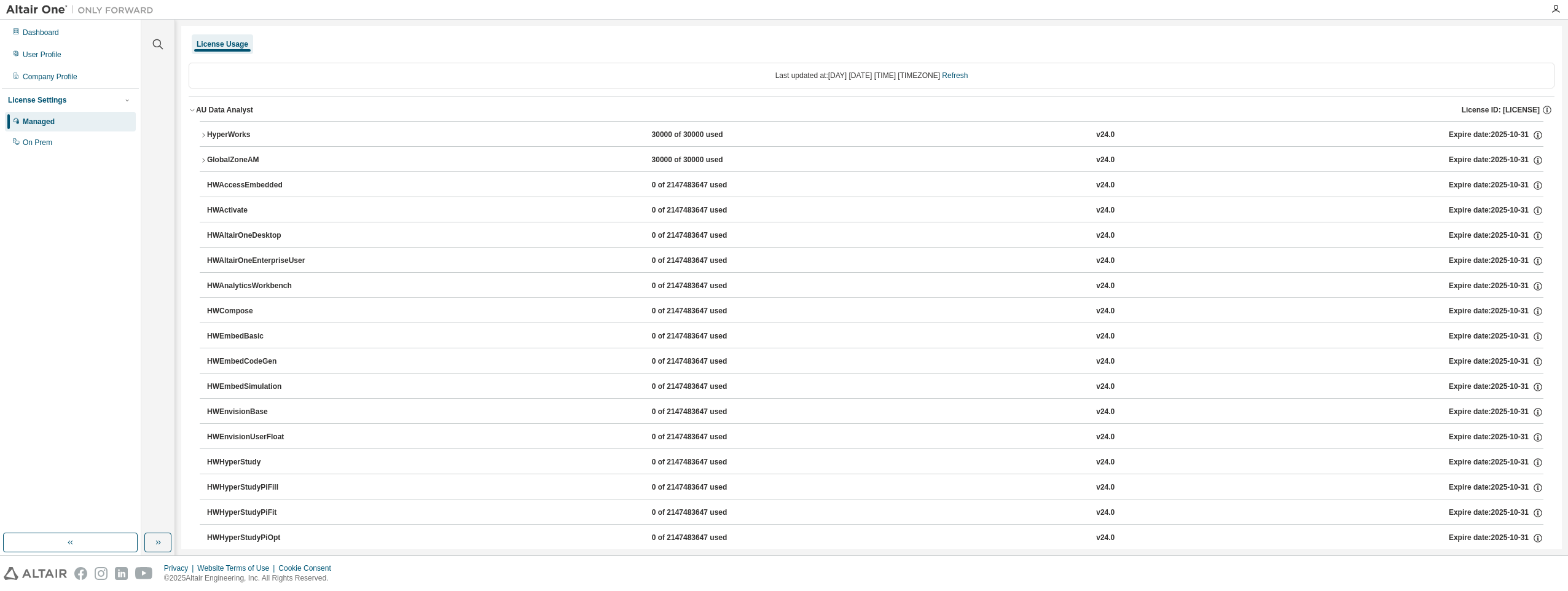 click 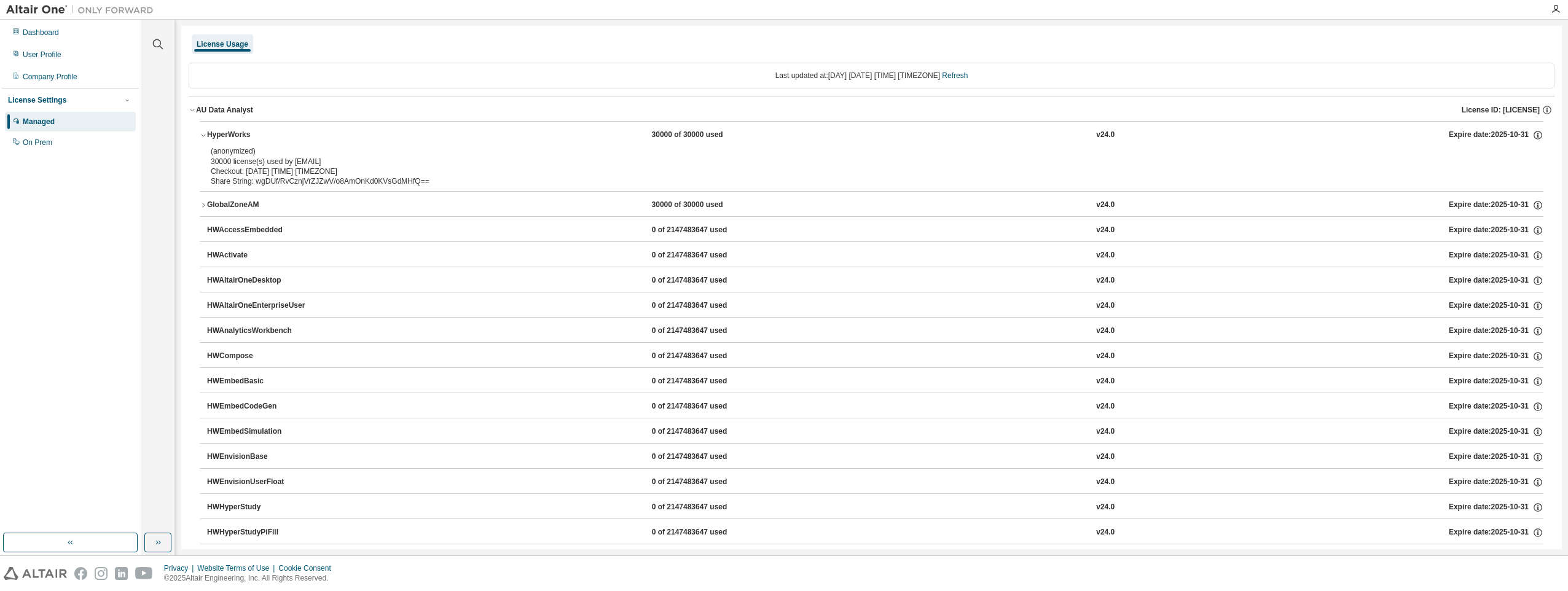 click on "GlobalZoneAM" at bounding box center (262, 205) 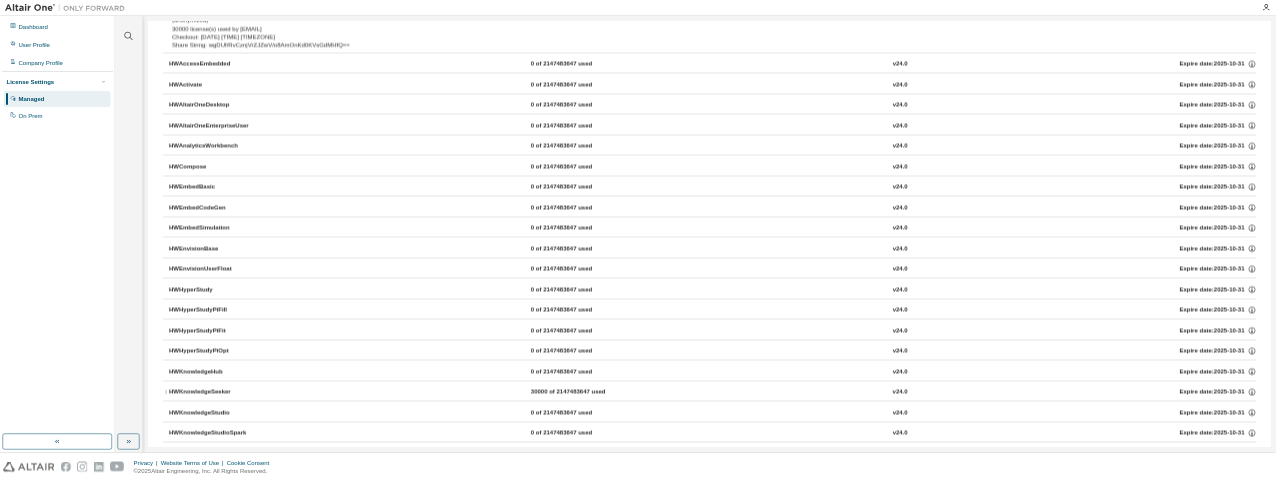 scroll, scrollTop: 19, scrollLeft: 0, axis: vertical 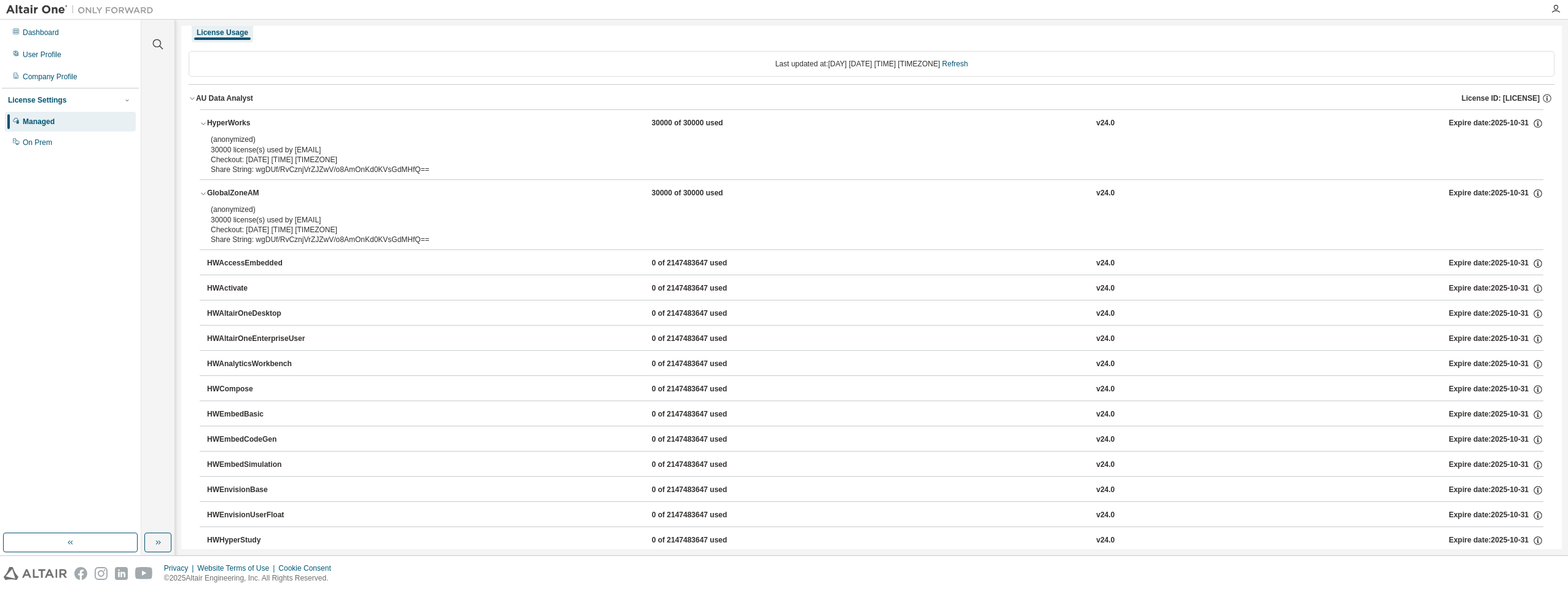 type 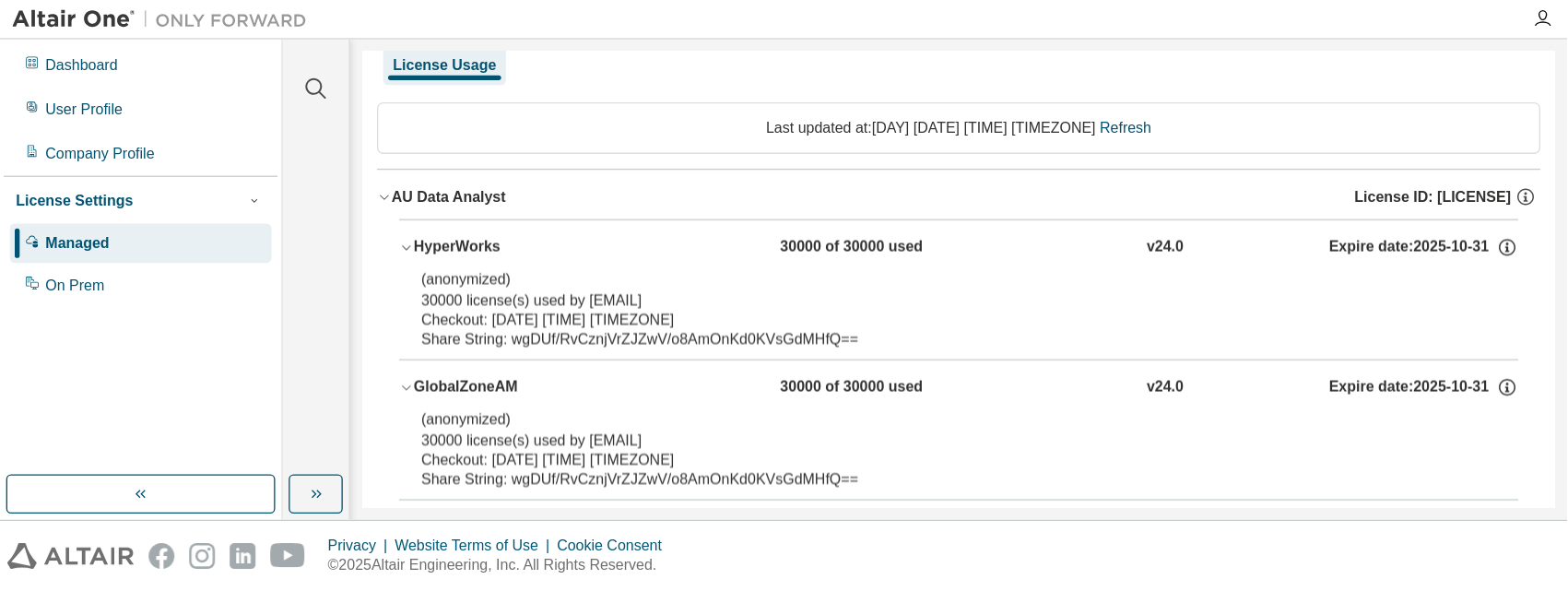 scroll, scrollTop: 64, scrollLeft: 0, axis: vertical 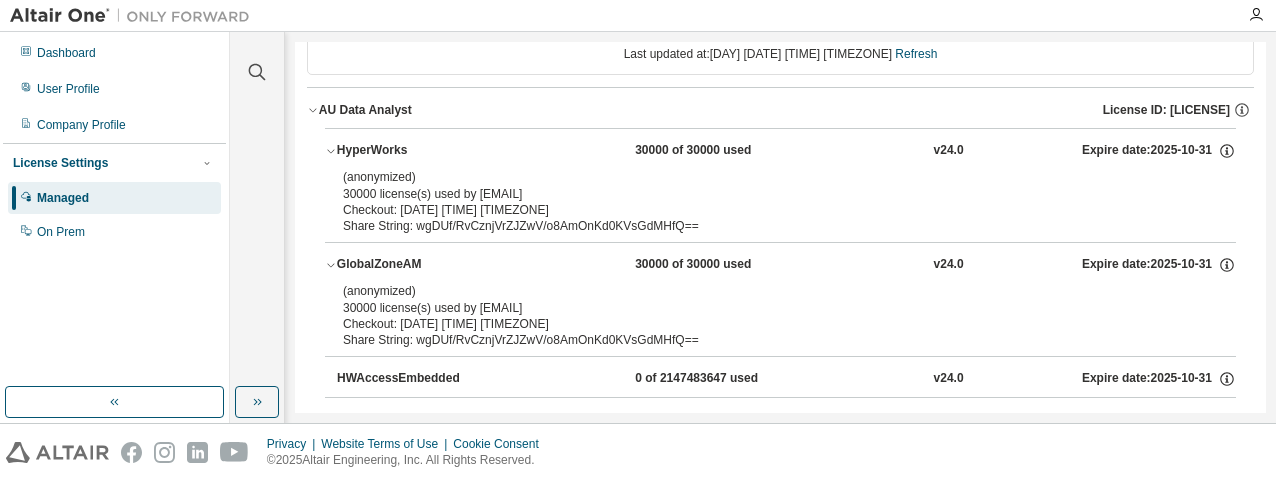 click on "HyperWorks 30000 of 30000 used v24.0 Expire date:  2025-10-31" at bounding box center (780, 151) 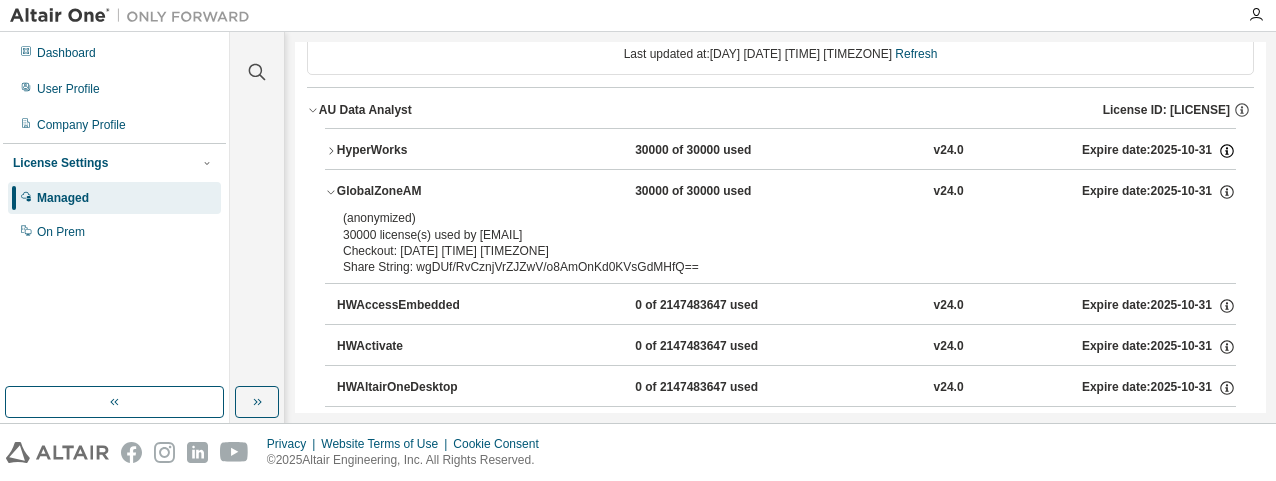 click 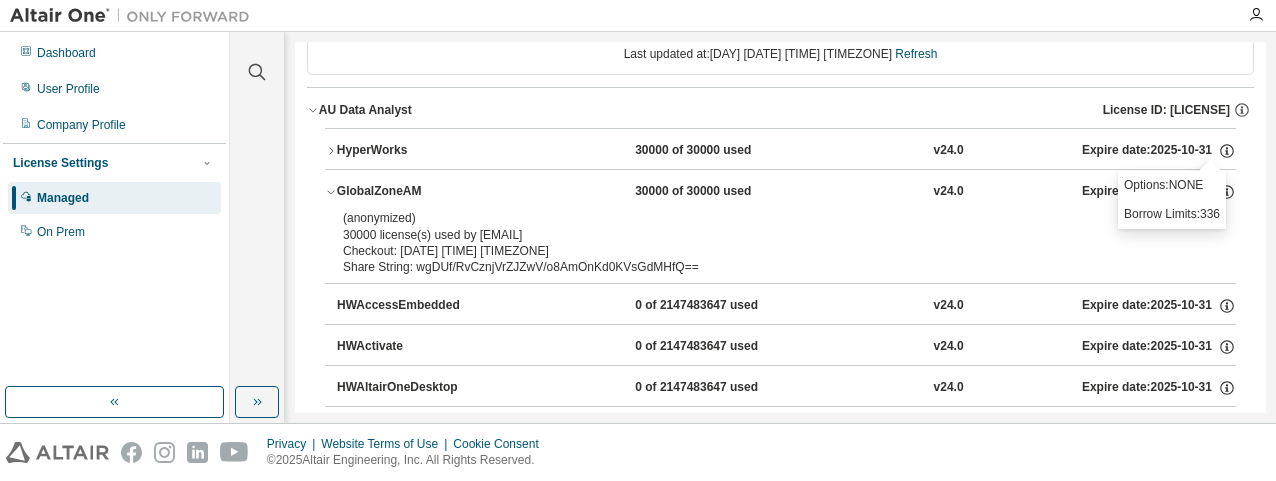 click on "Expire date:  2025-10-31" at bounding box center (1159, 151) 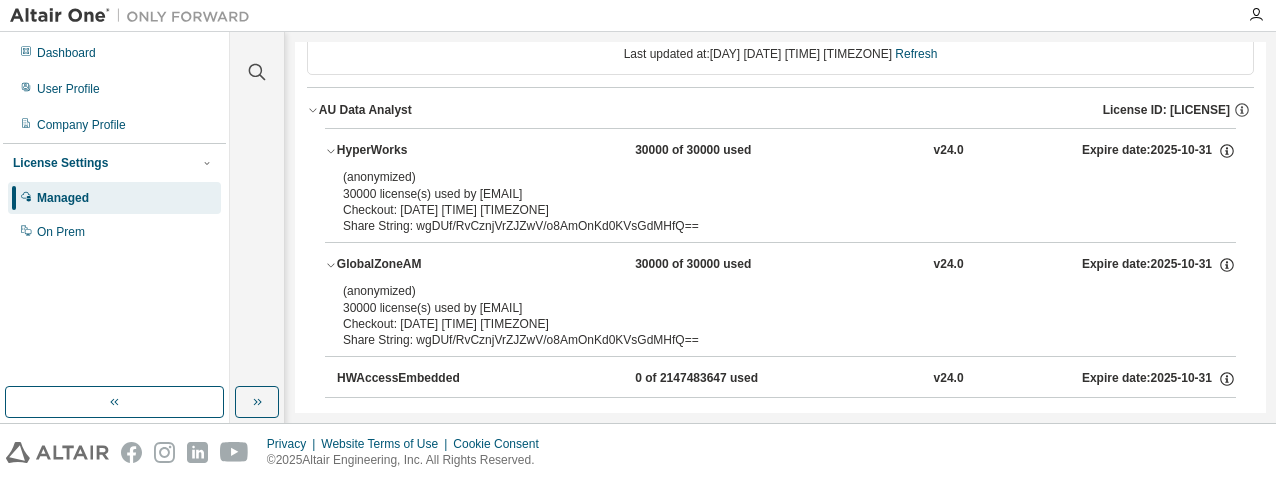 type 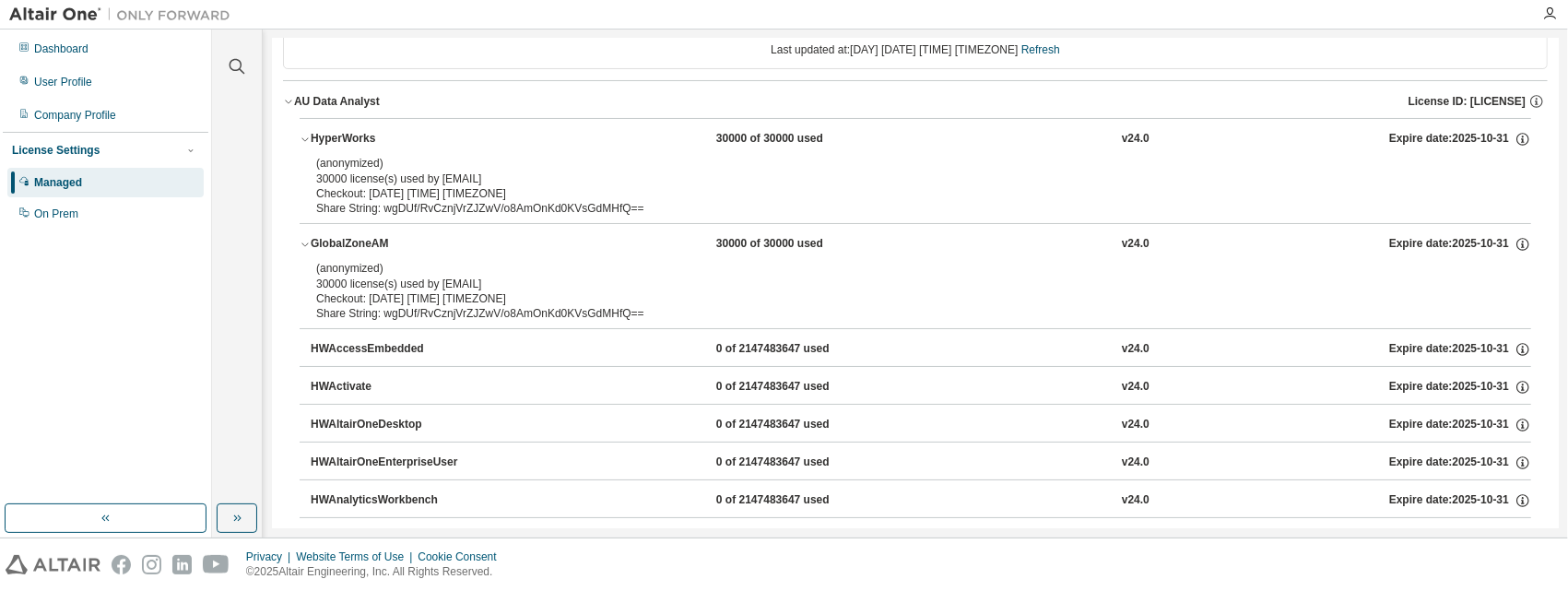scroll, scrollTop: 65, scrollLeft: 0, axis: vertical 